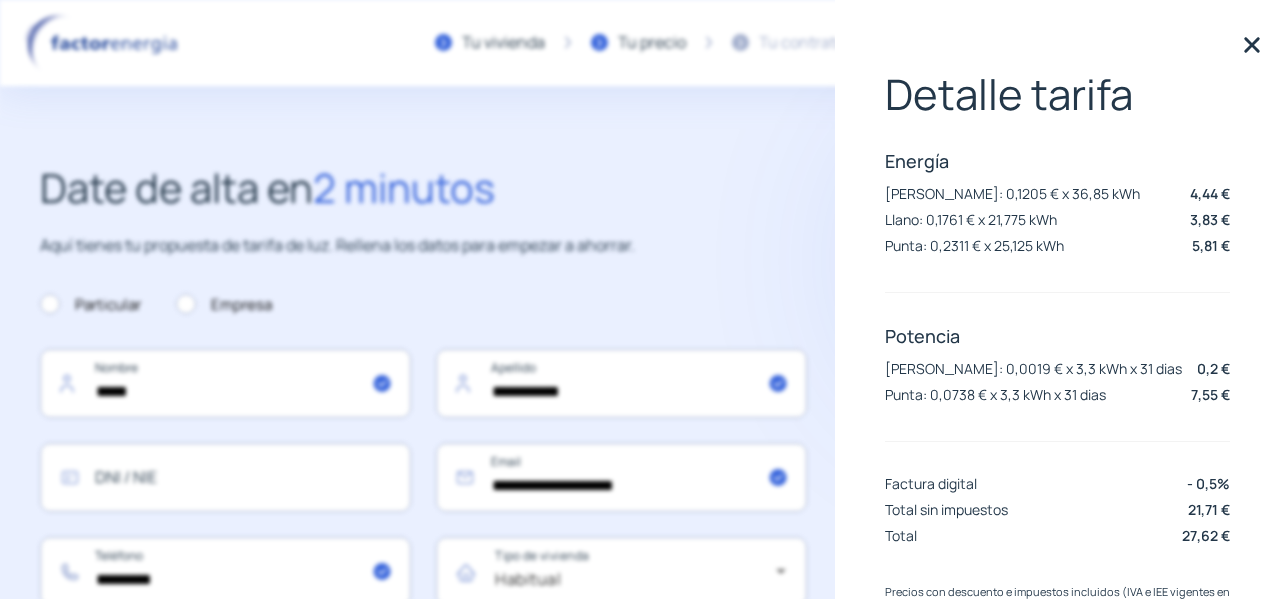 scroll, scrollTop: 0, scrollLeft: 0, axis: both 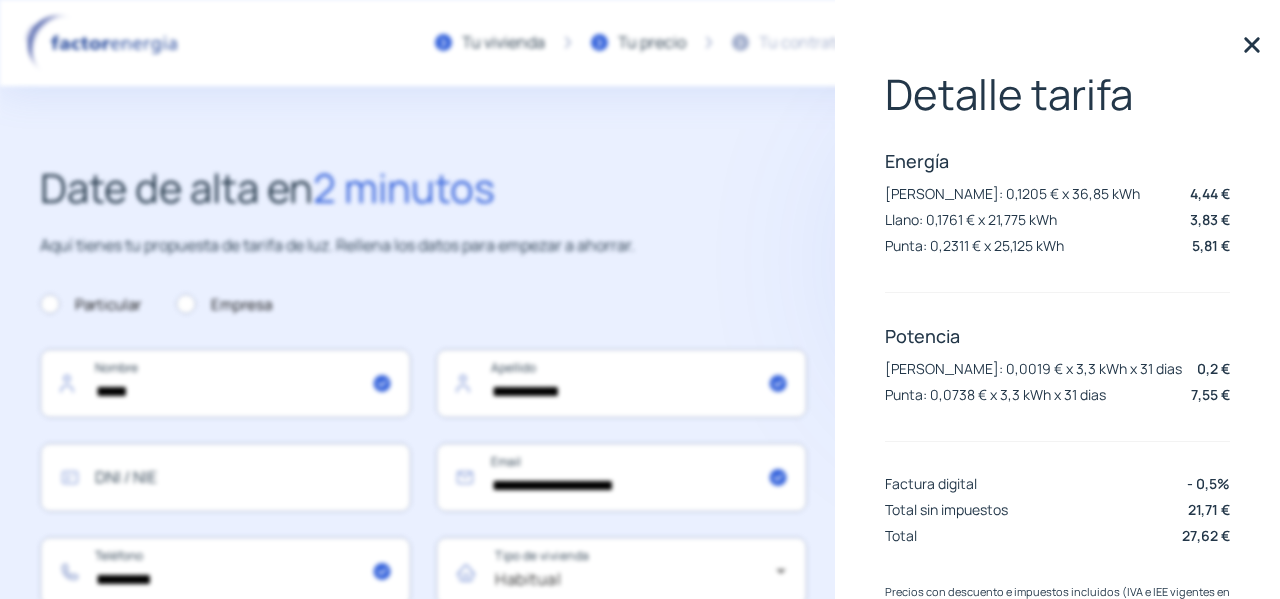 click on "Tu vivienda Tu precio Tu contrato Te ayudamos" 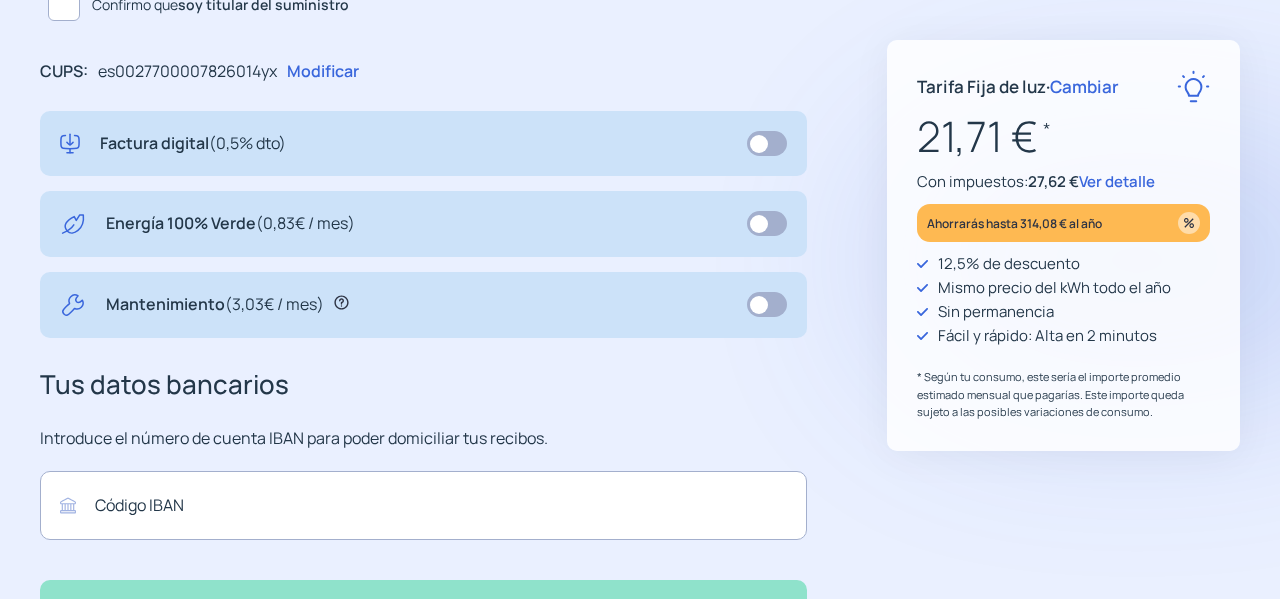 scroll, scrollTop: 578, scrollLeft: 0, axis: vertical 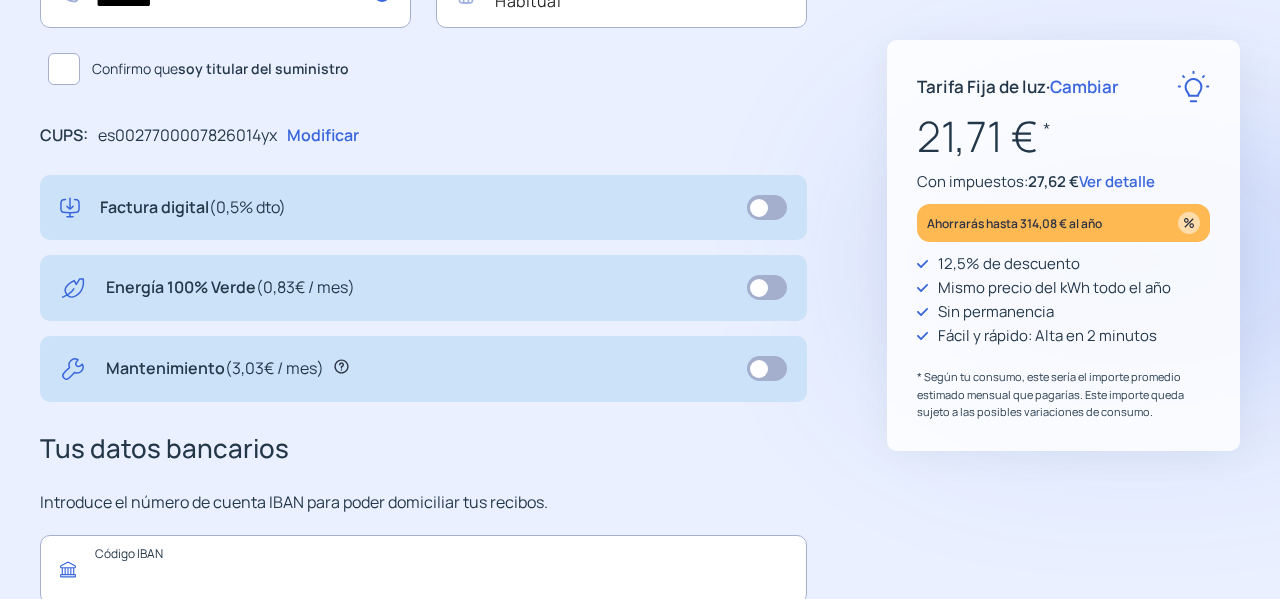 click 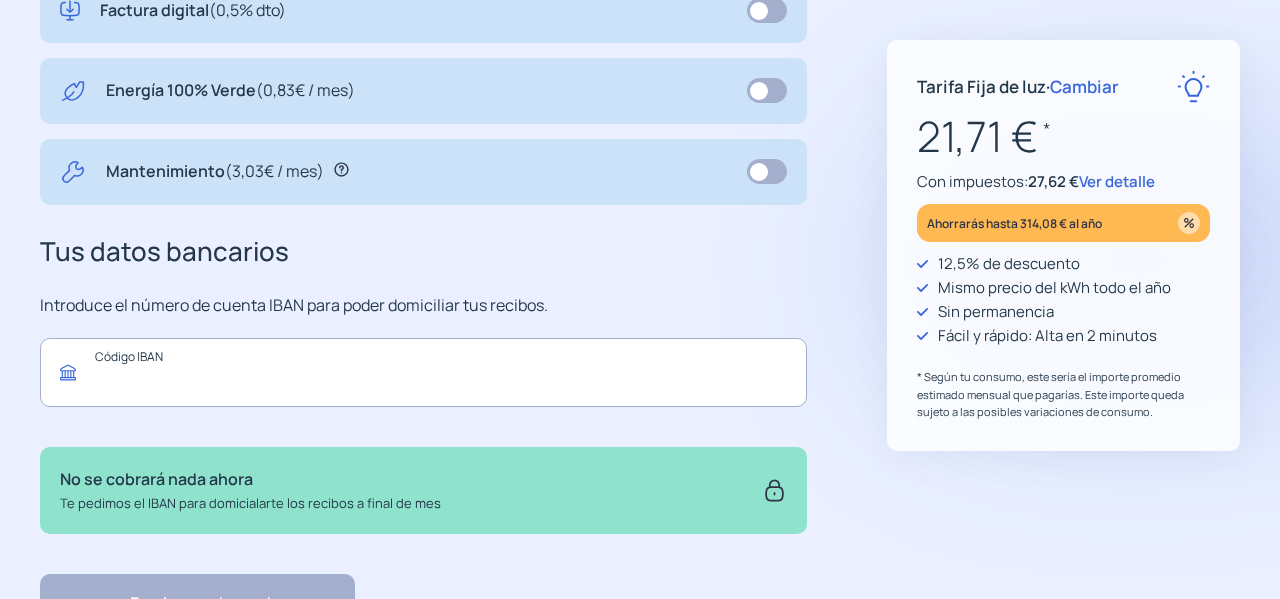 scroll, scrollTop: 778, scrollLeft: 0, axis: vertical 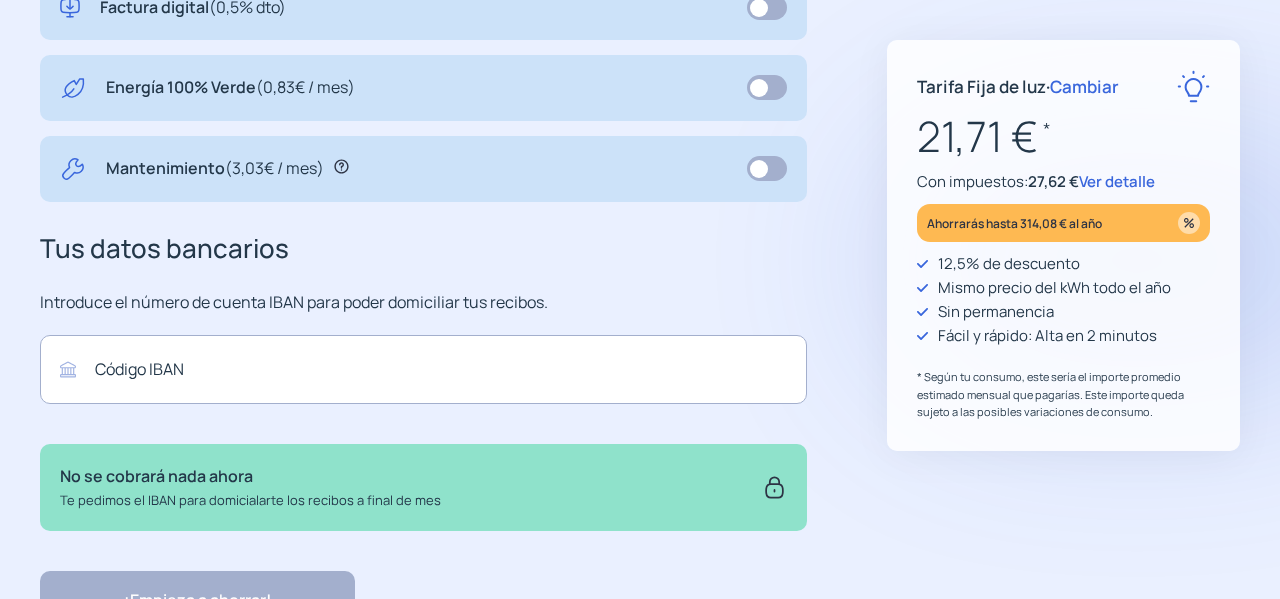 click on "Ver detalle" 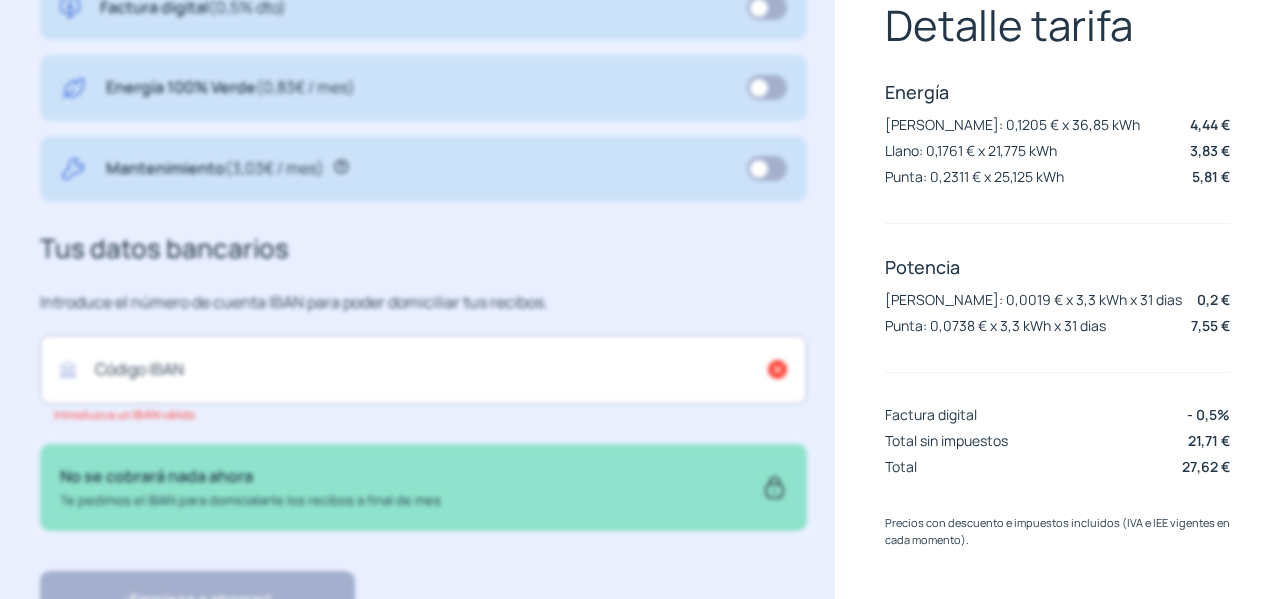 scroll, scrollTop: 0, scrollLeft: 0, axis: both 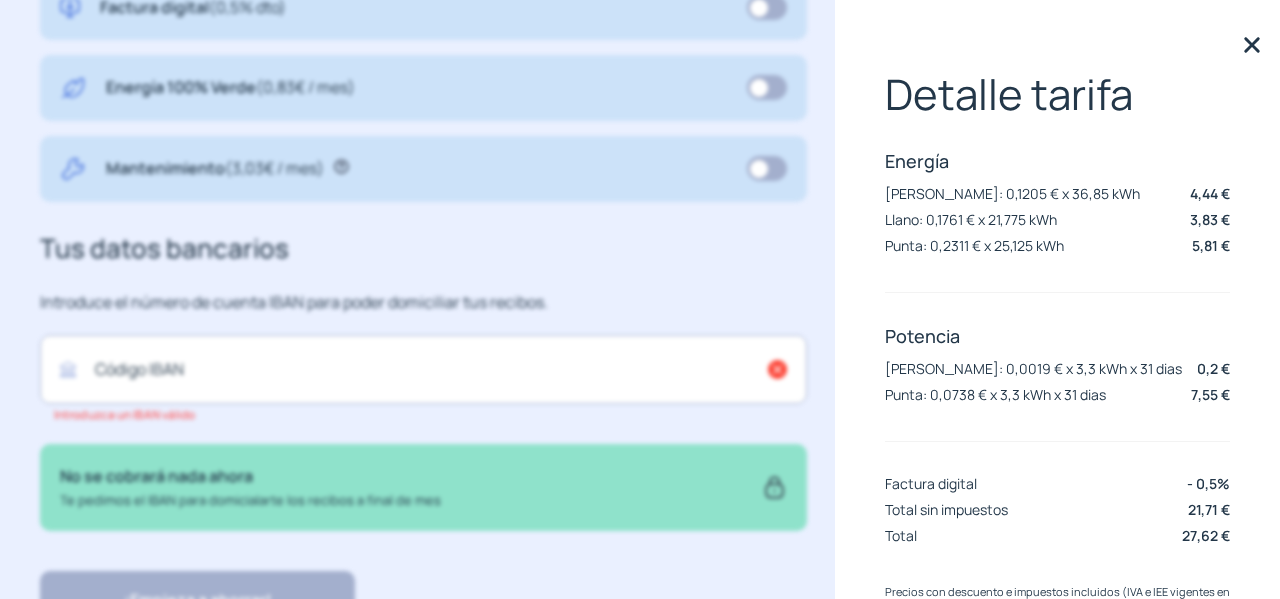 click on "Tus datos bancarios" 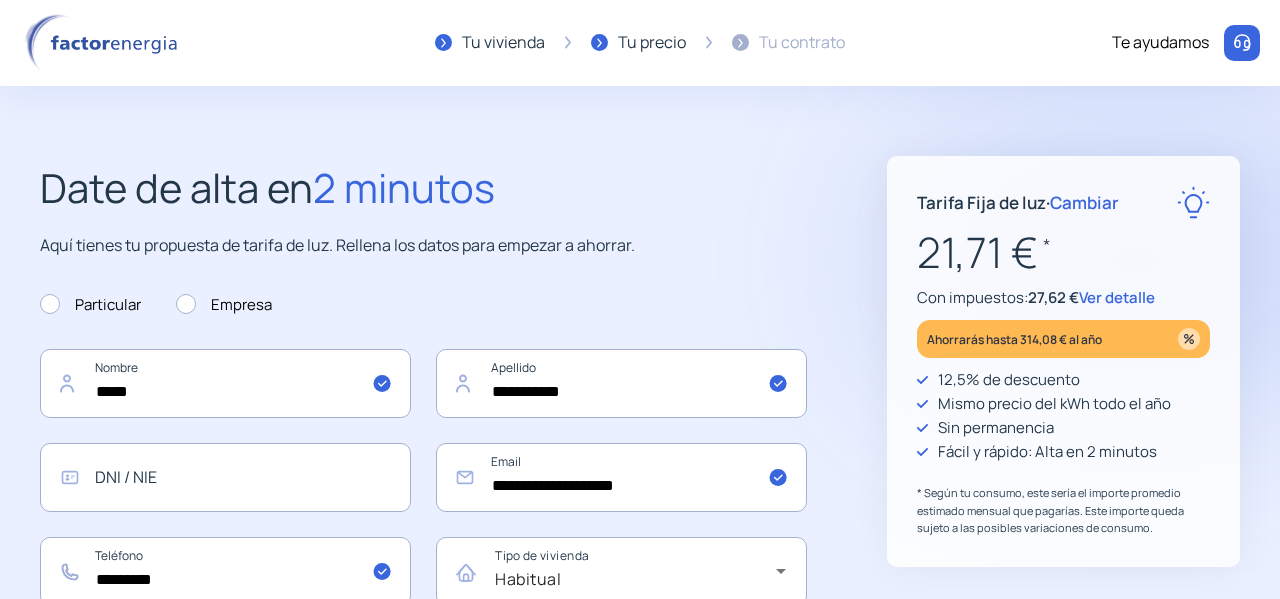 scroll, scrollTop: 100, scrollLeft: 0, axis: vertical 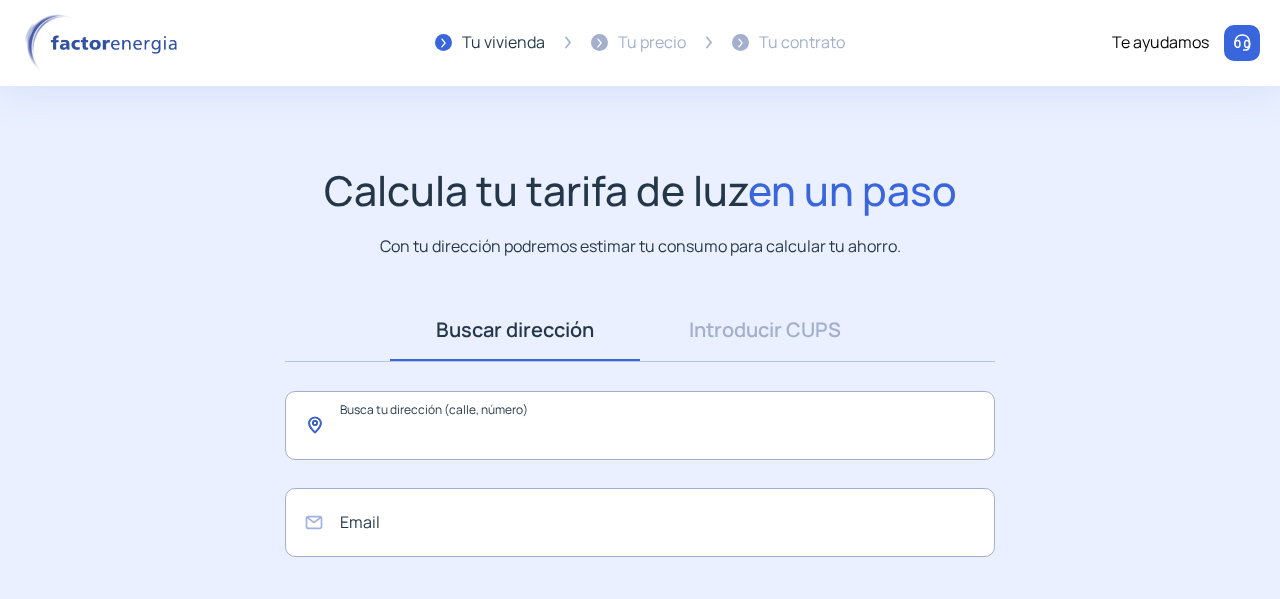 click 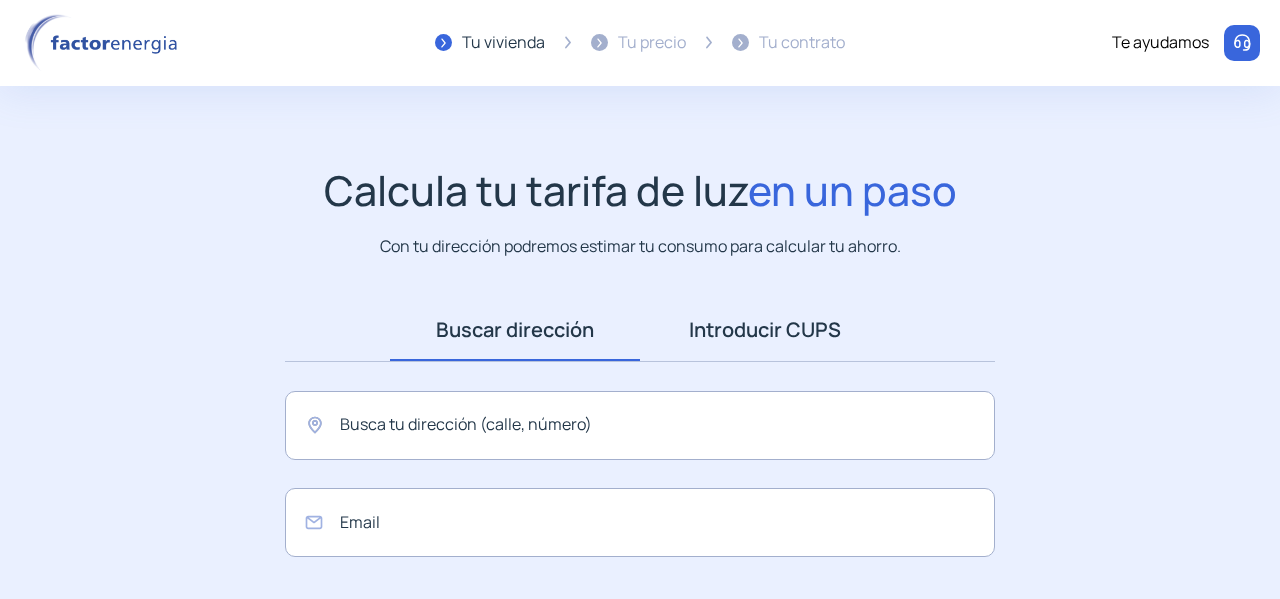 click on "Introducir CUPS" at bounding box center [765, 330] 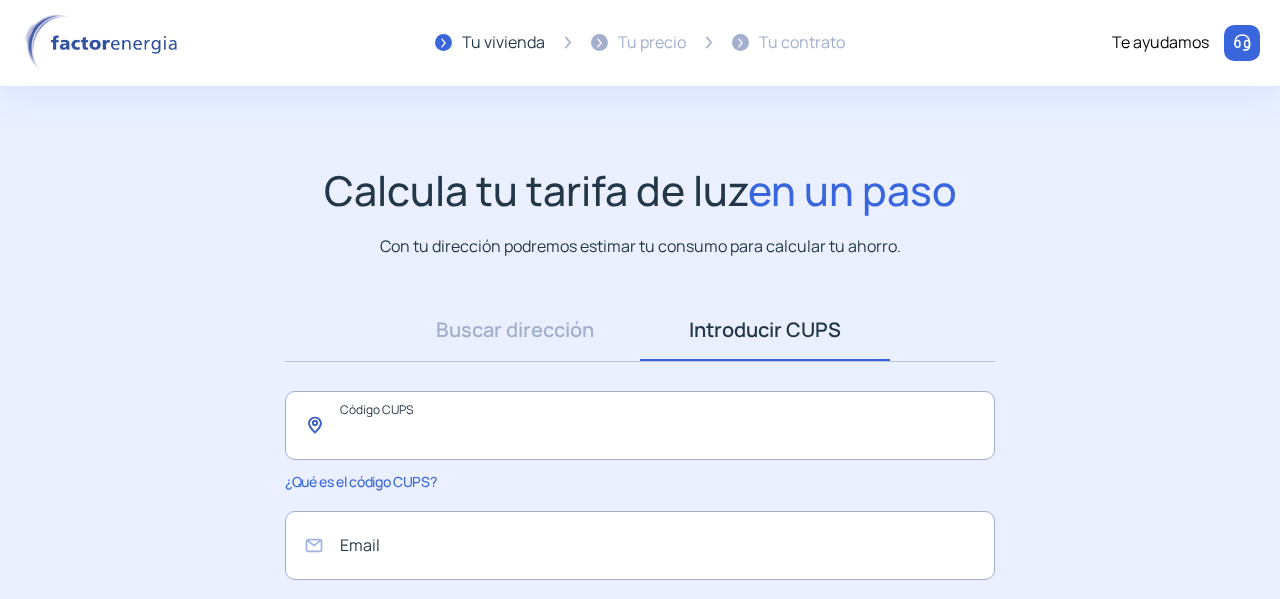 click 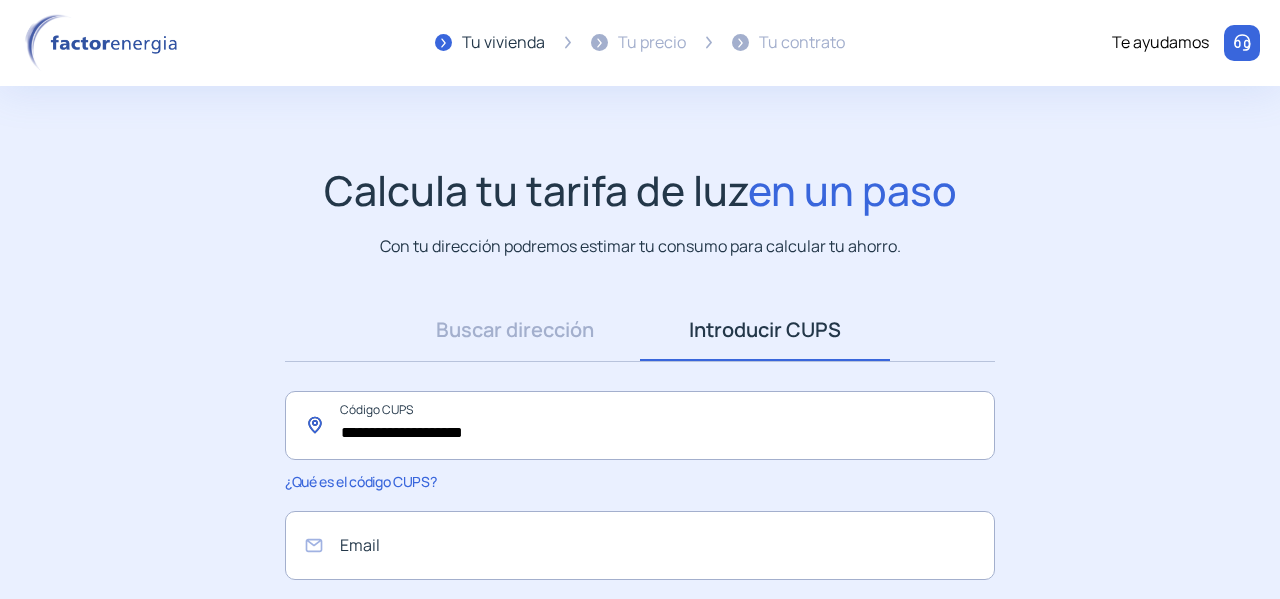 type on "**********" 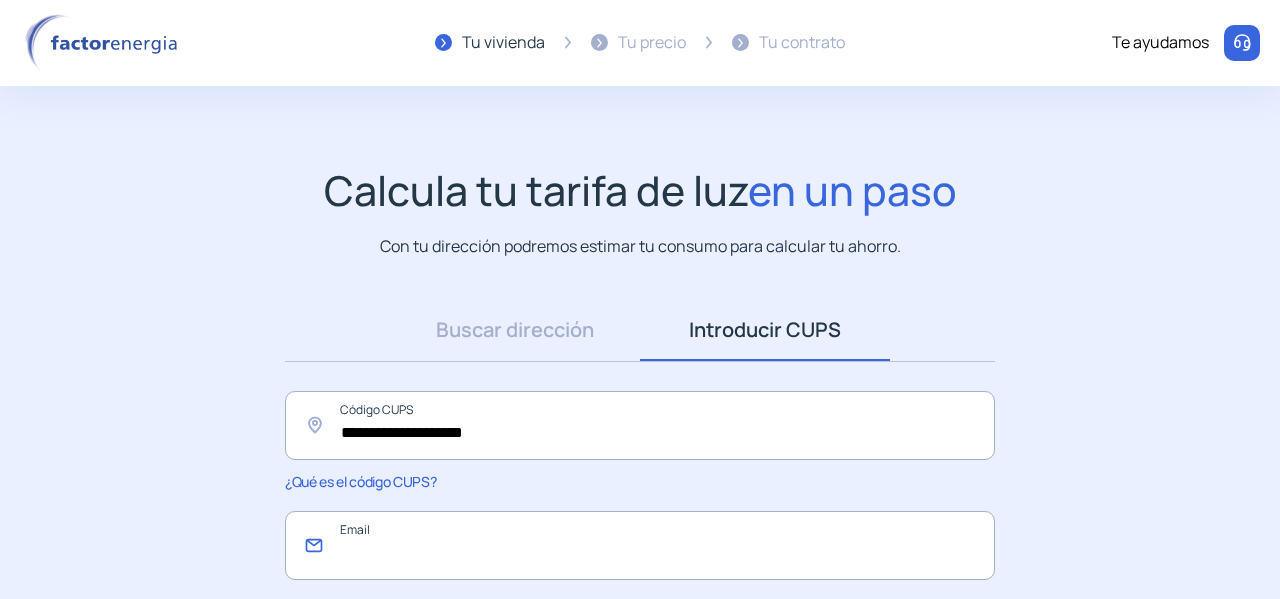 click 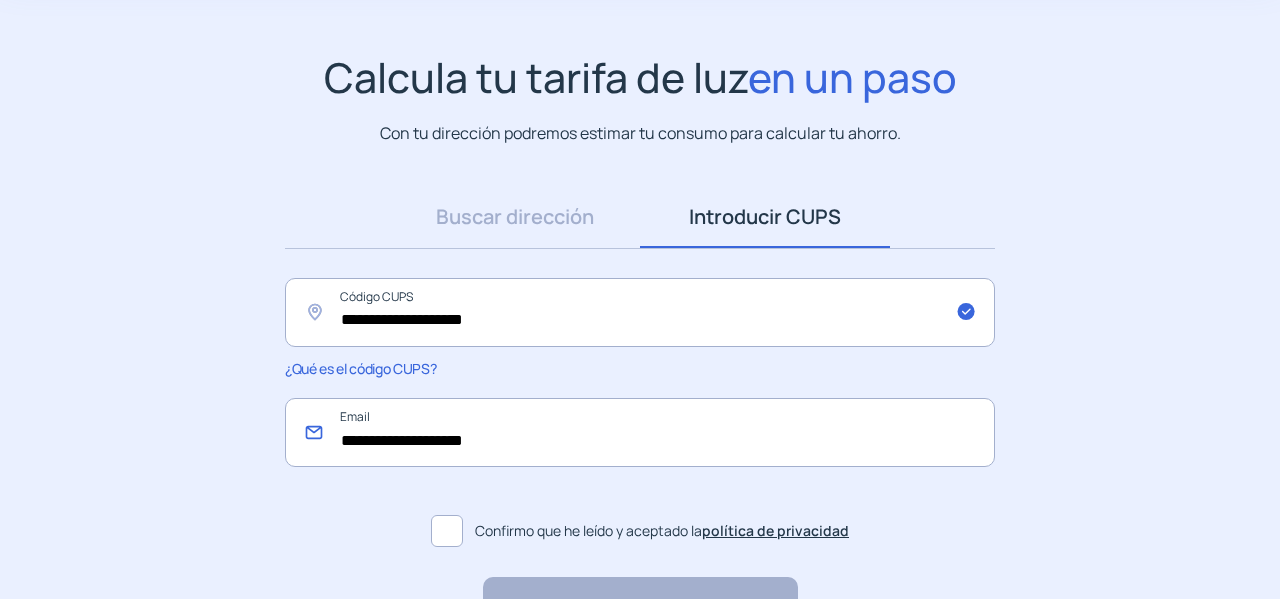 scroll, scrollTop: 200, scrollLeft: 0, axis: vertical 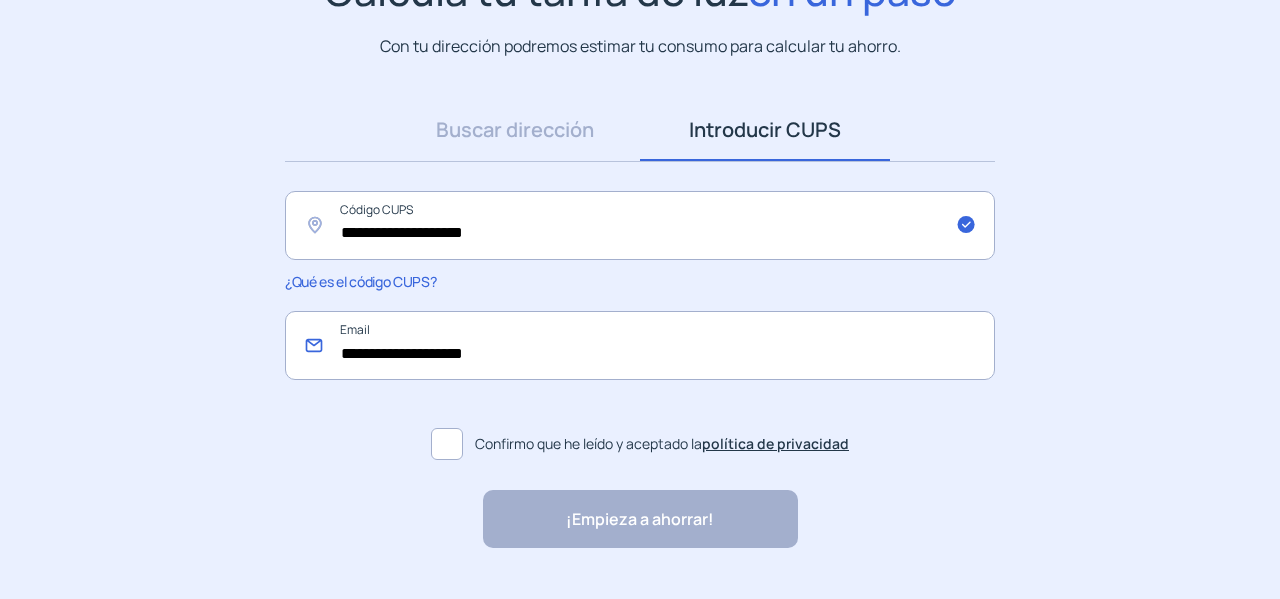 type on "**********" 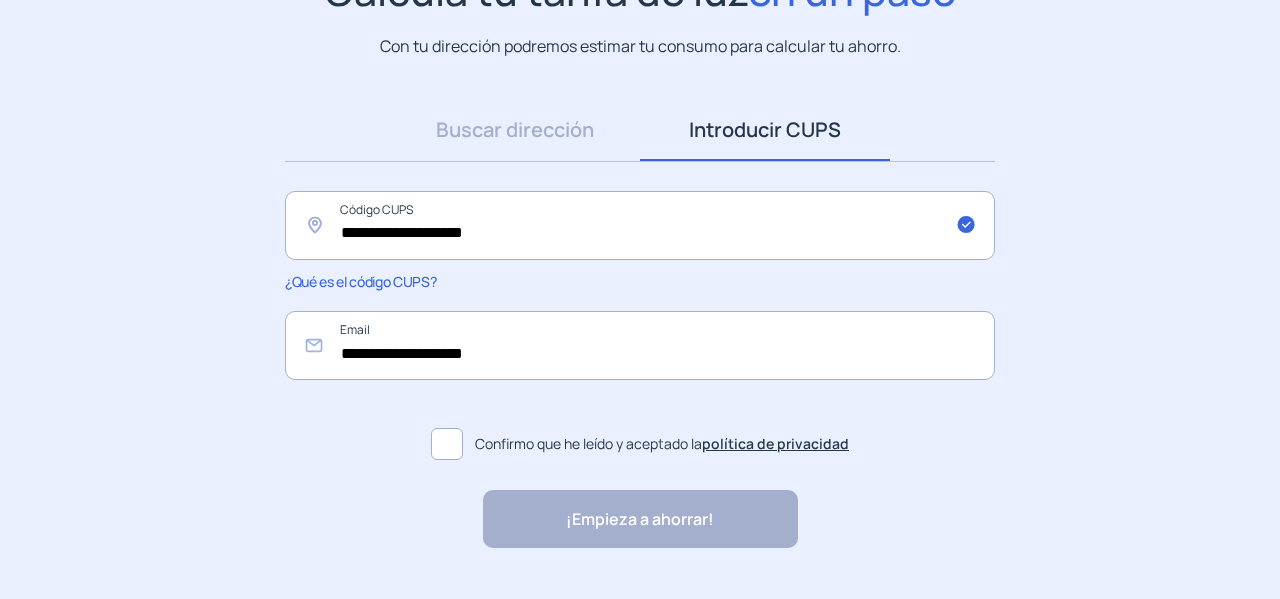 click 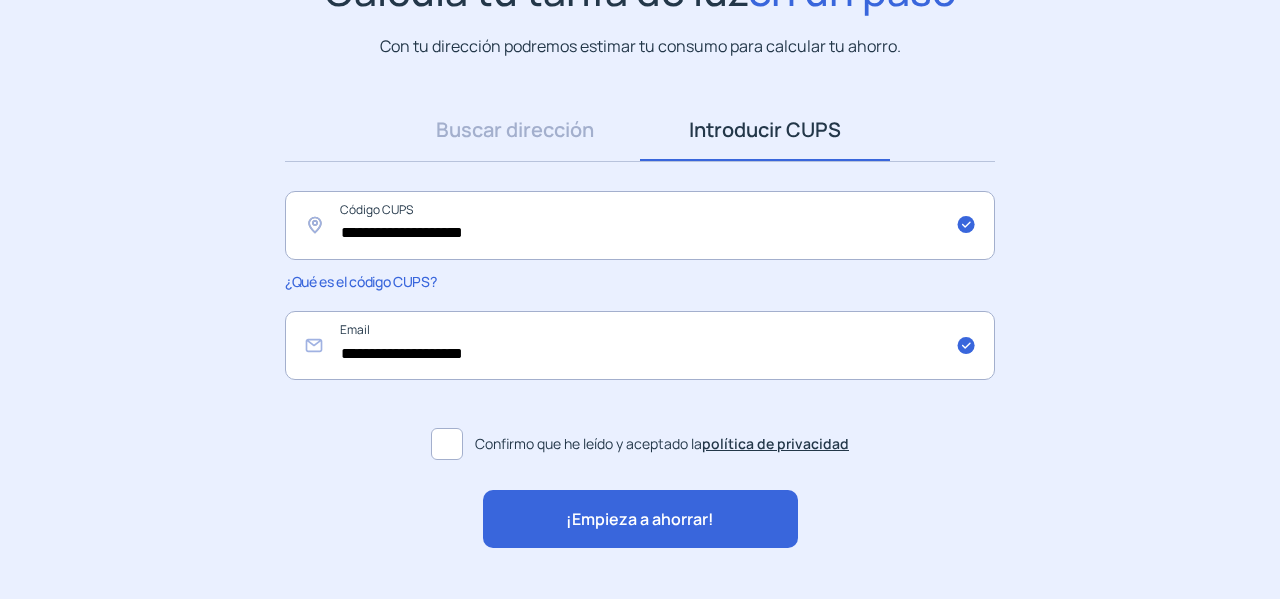 click on "¡Empieza a ahorrar!" 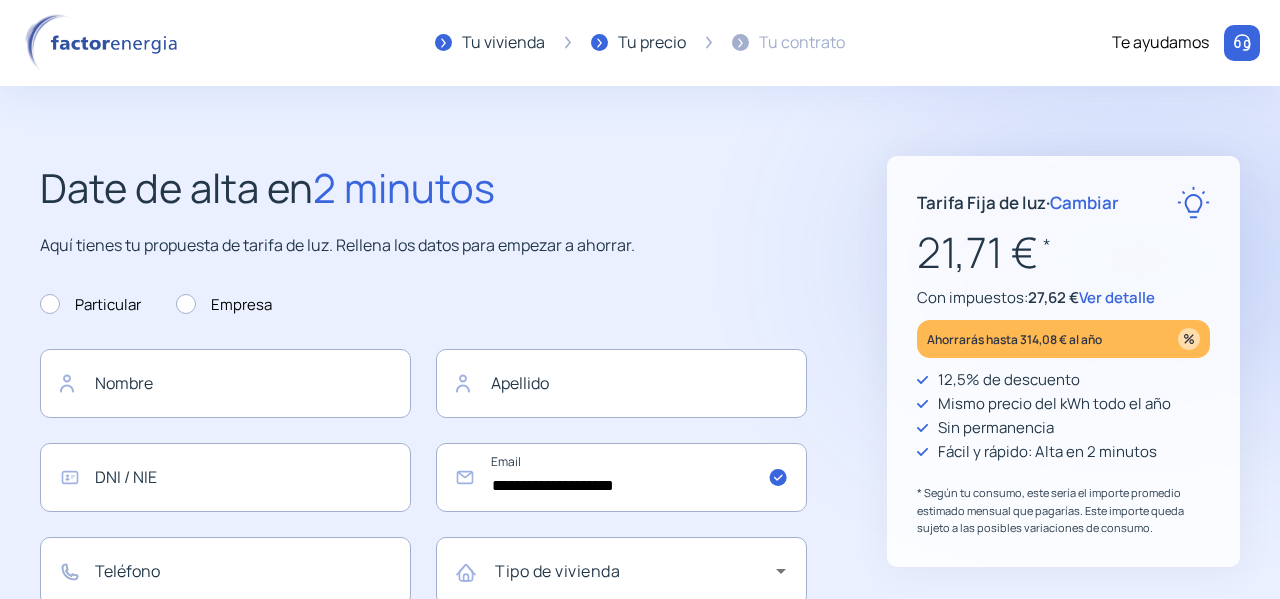 click on "Ver detalle" 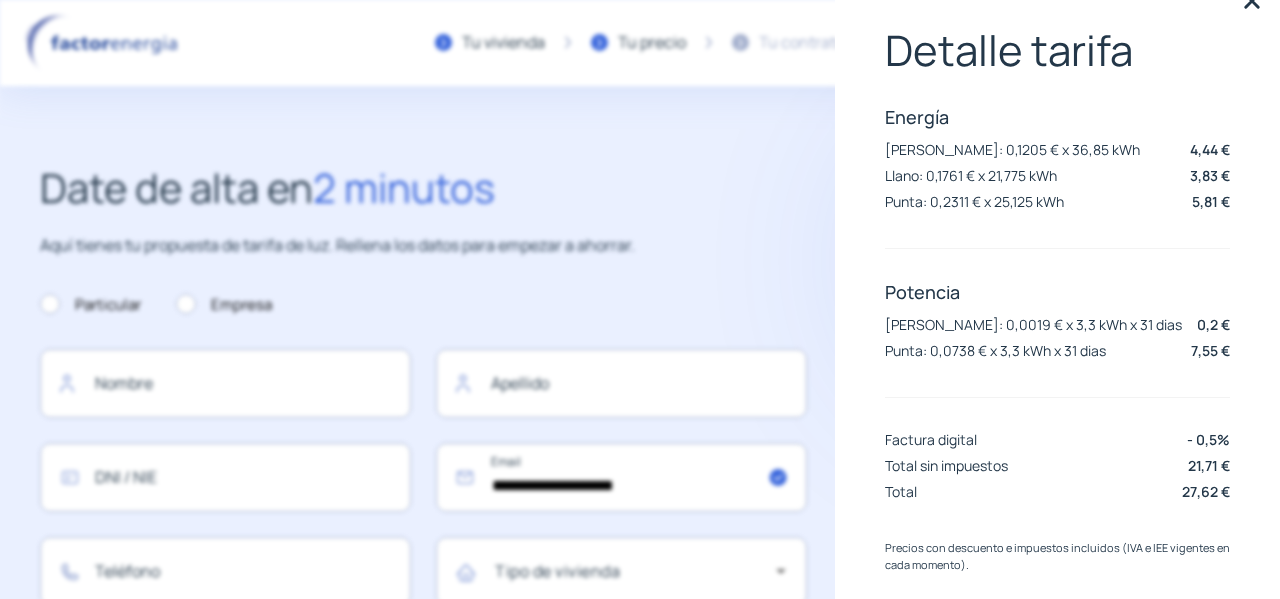 scroll, scrollTop: 69, scrollLeft: 0, axis: vertical 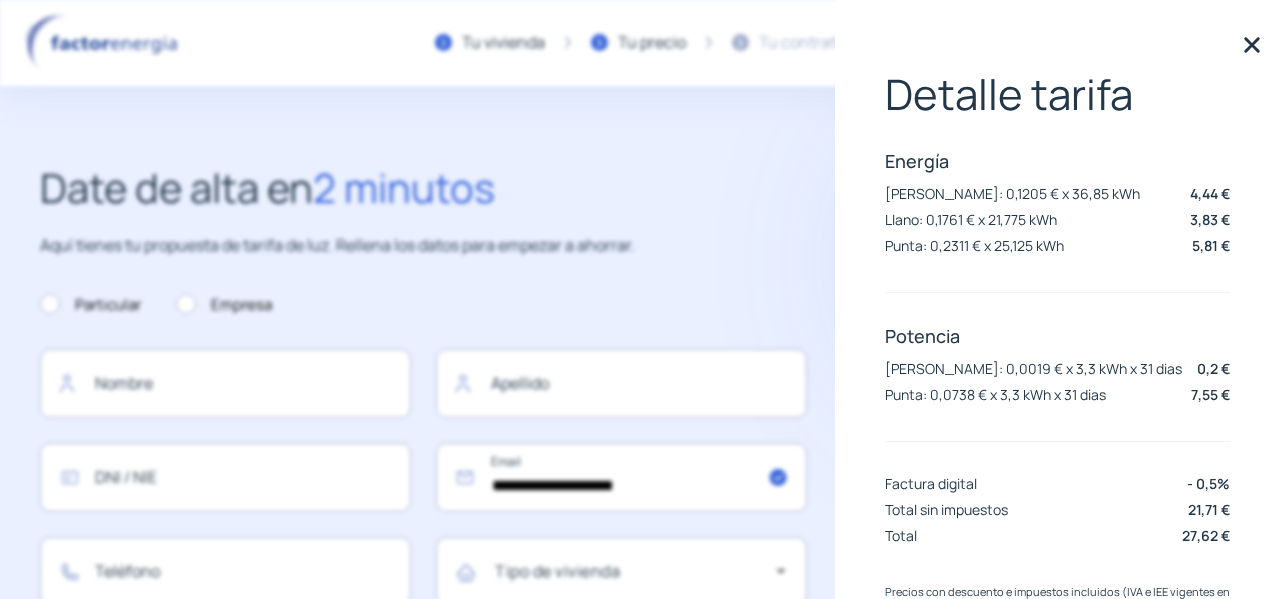 click 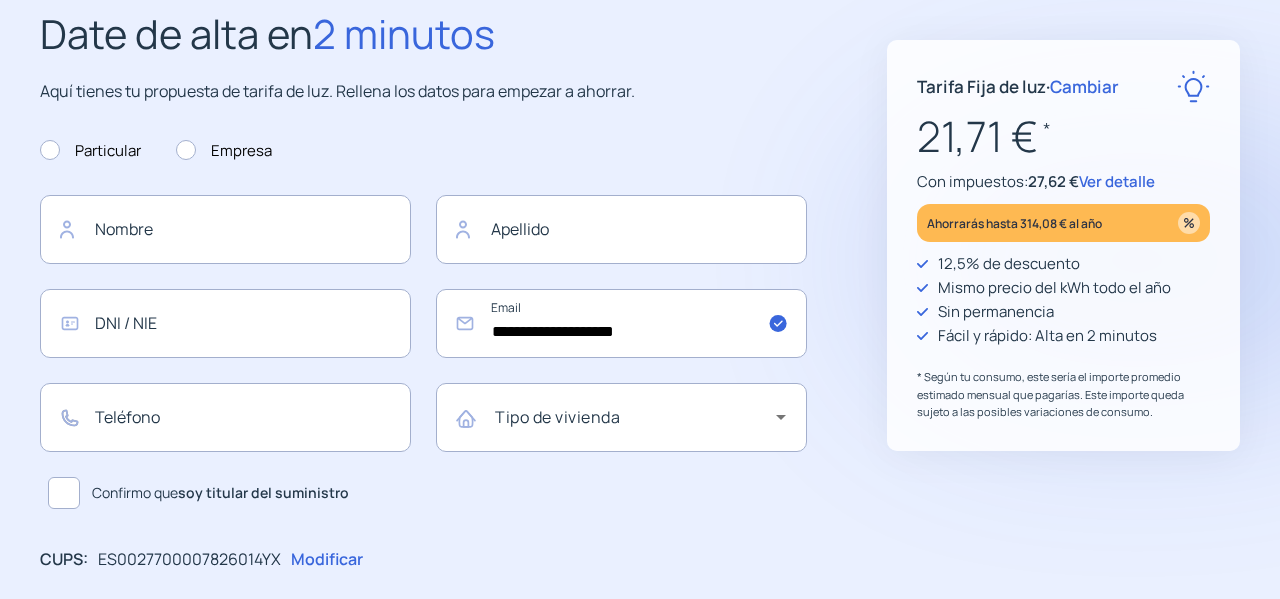 scroll, scrollTop: 200, scrollLeft: 0, axis: vertical 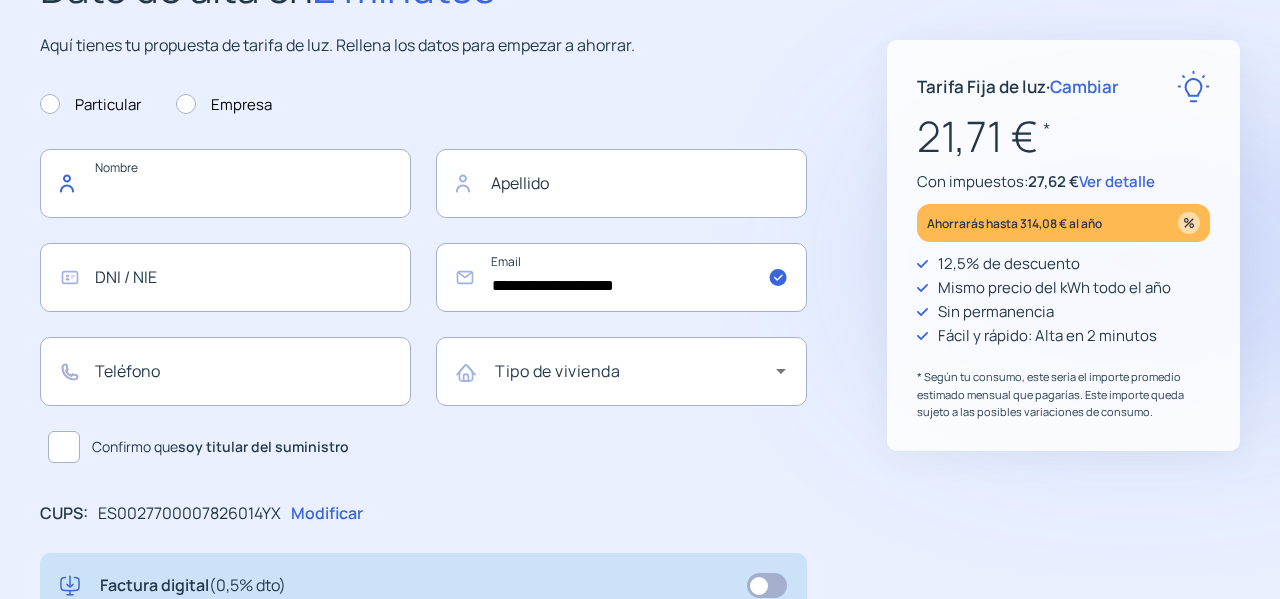 click 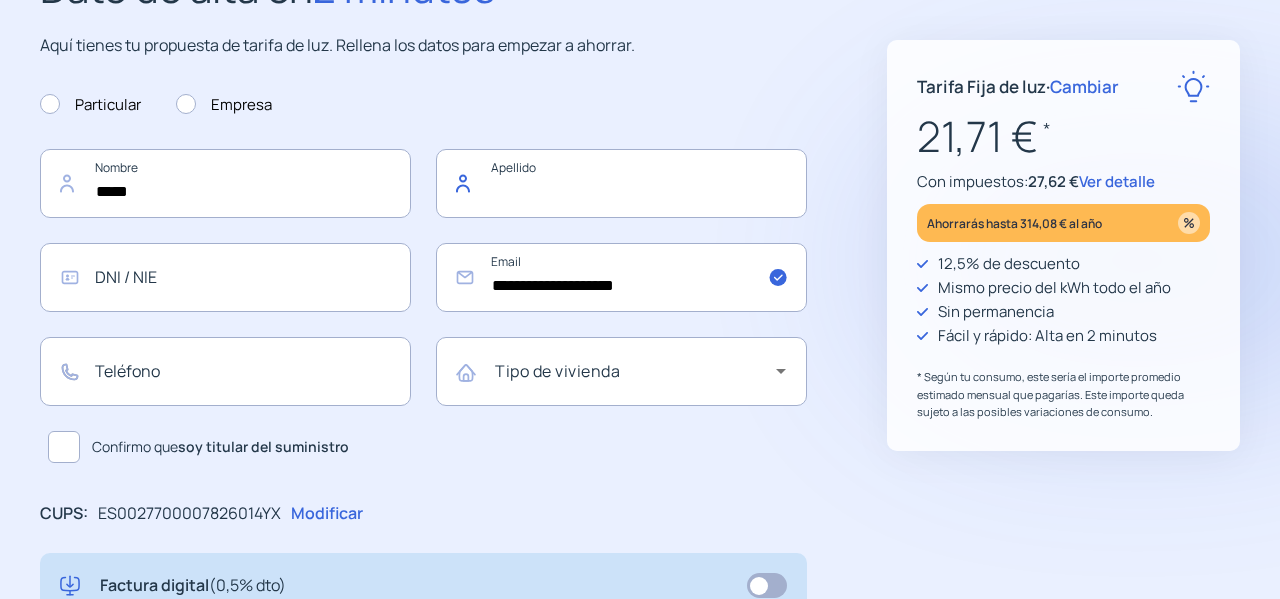 type on "**********" 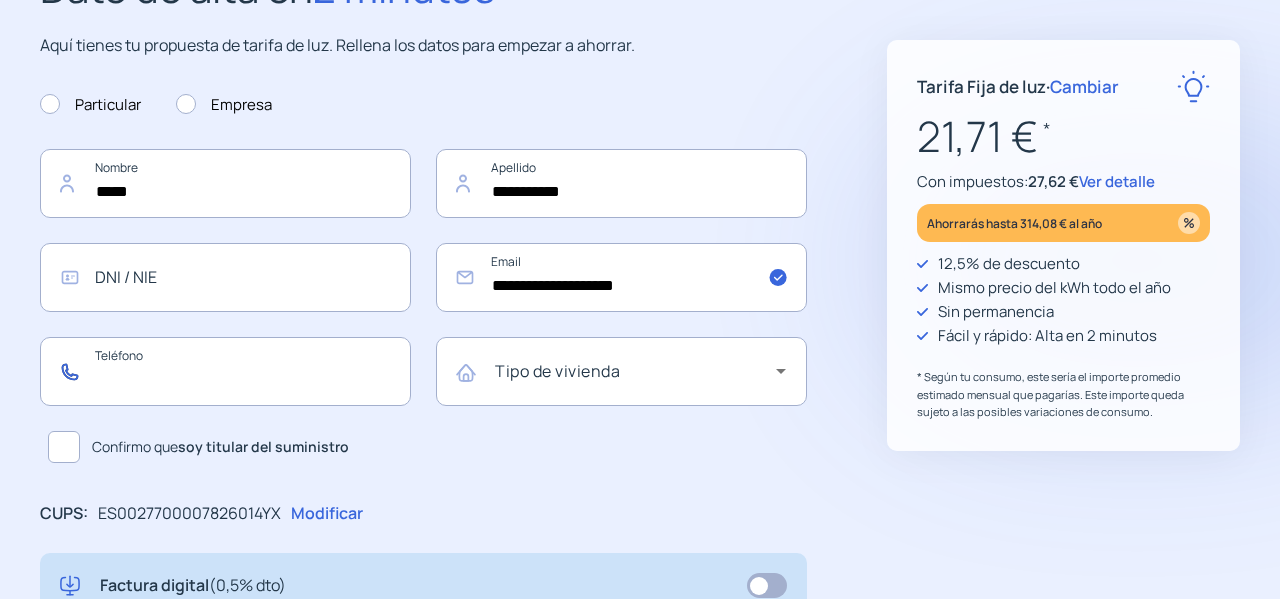 type on "*********" 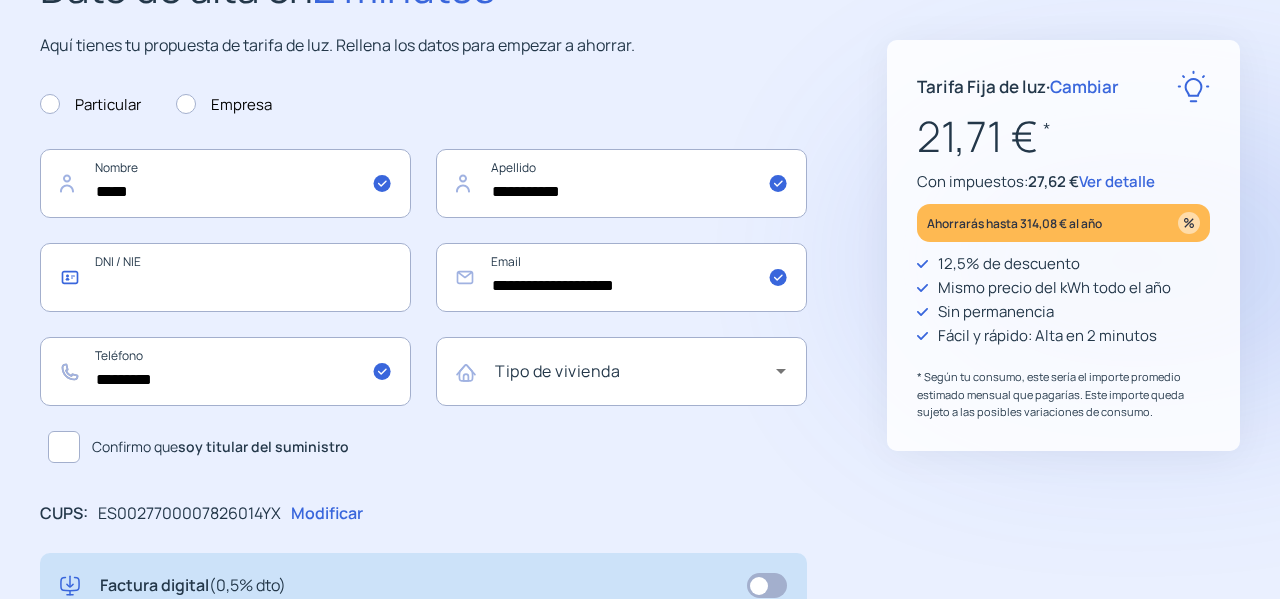click 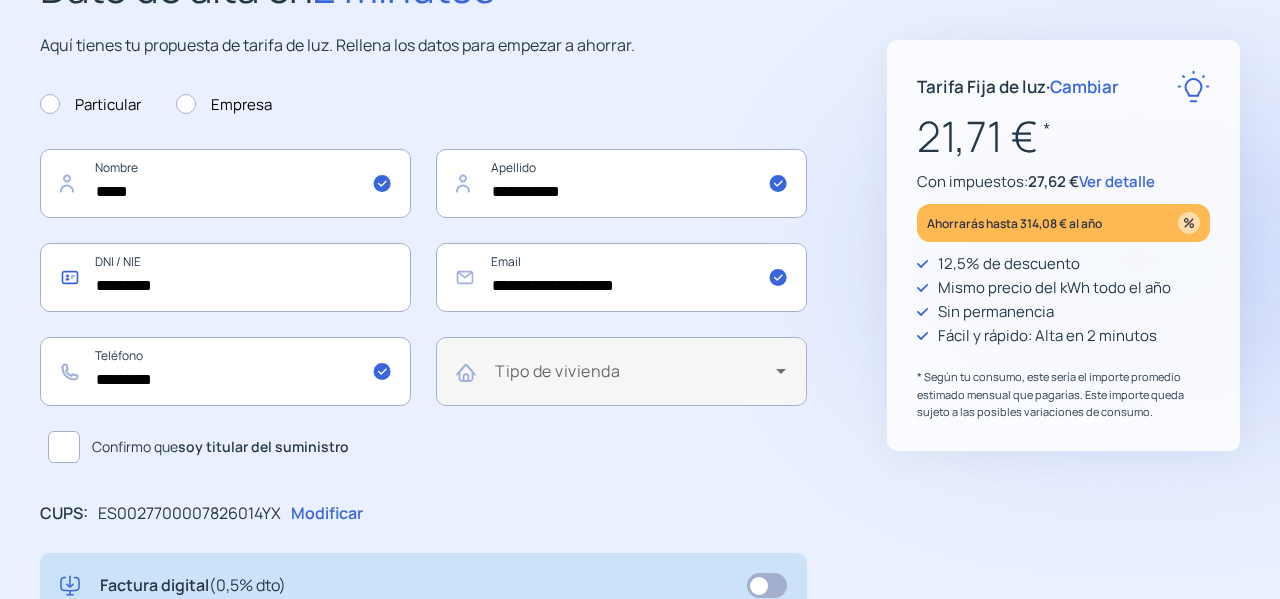 type on "*********" 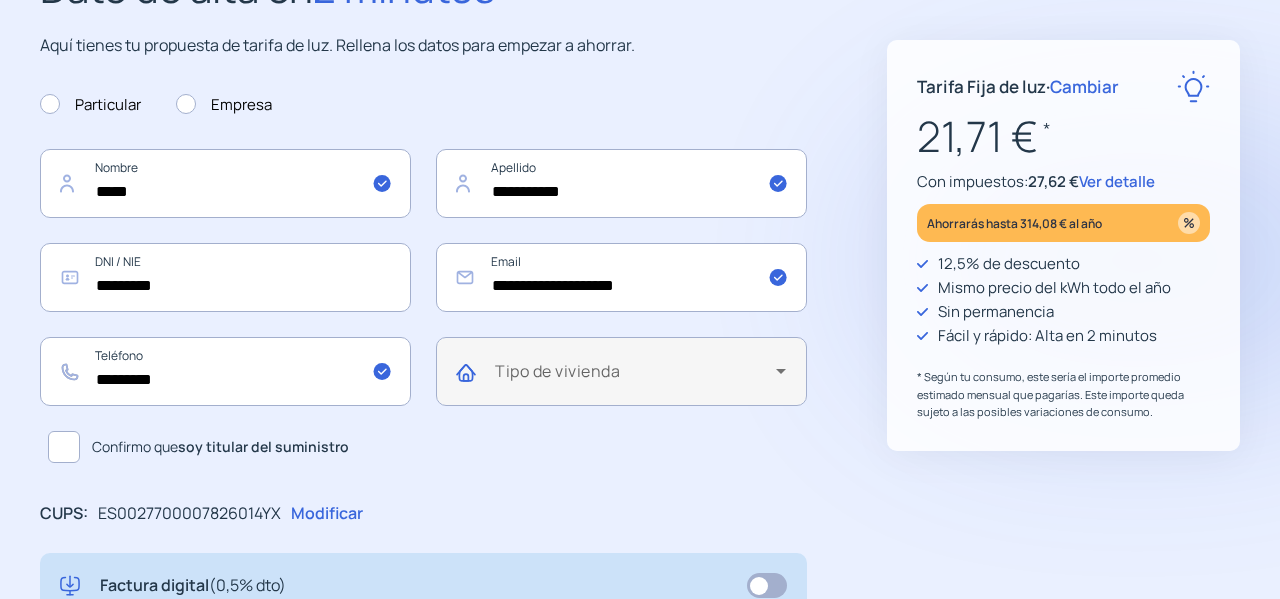 click at bounding box center [635, 379] 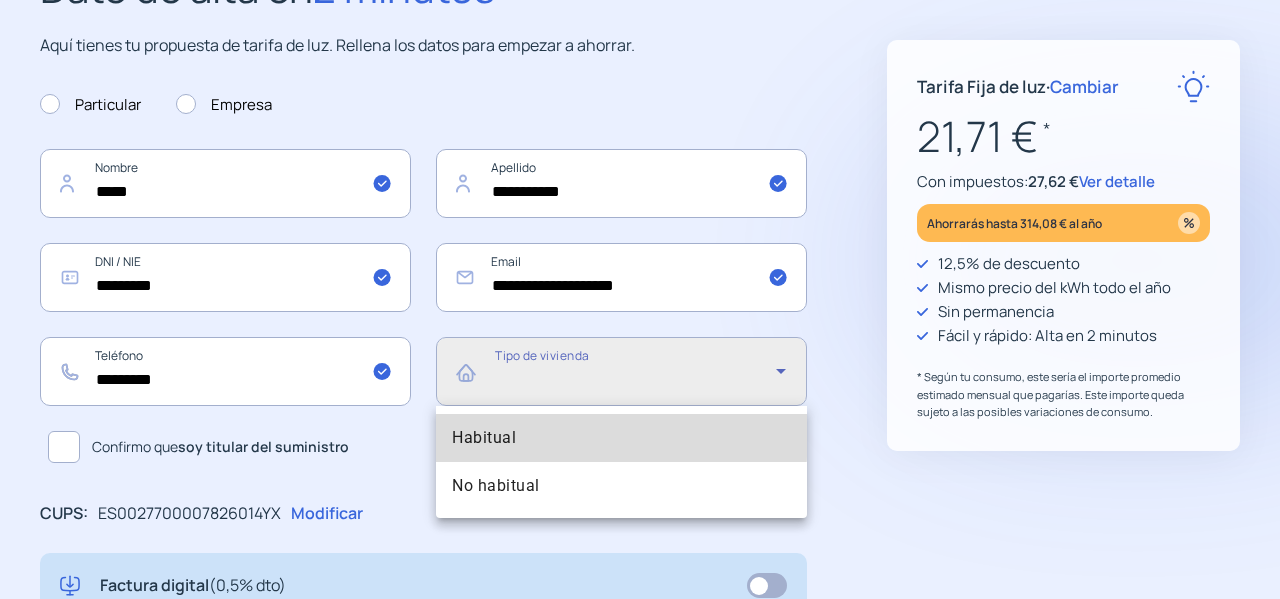 click on "Habitual" at bounding box center (484, 438) 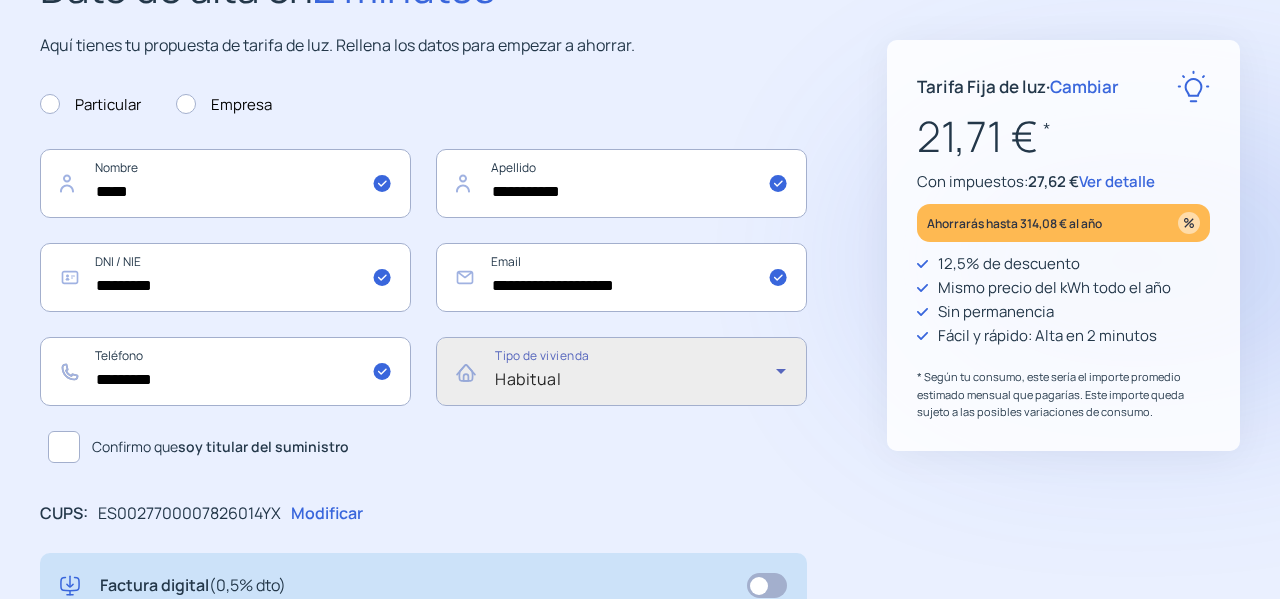click 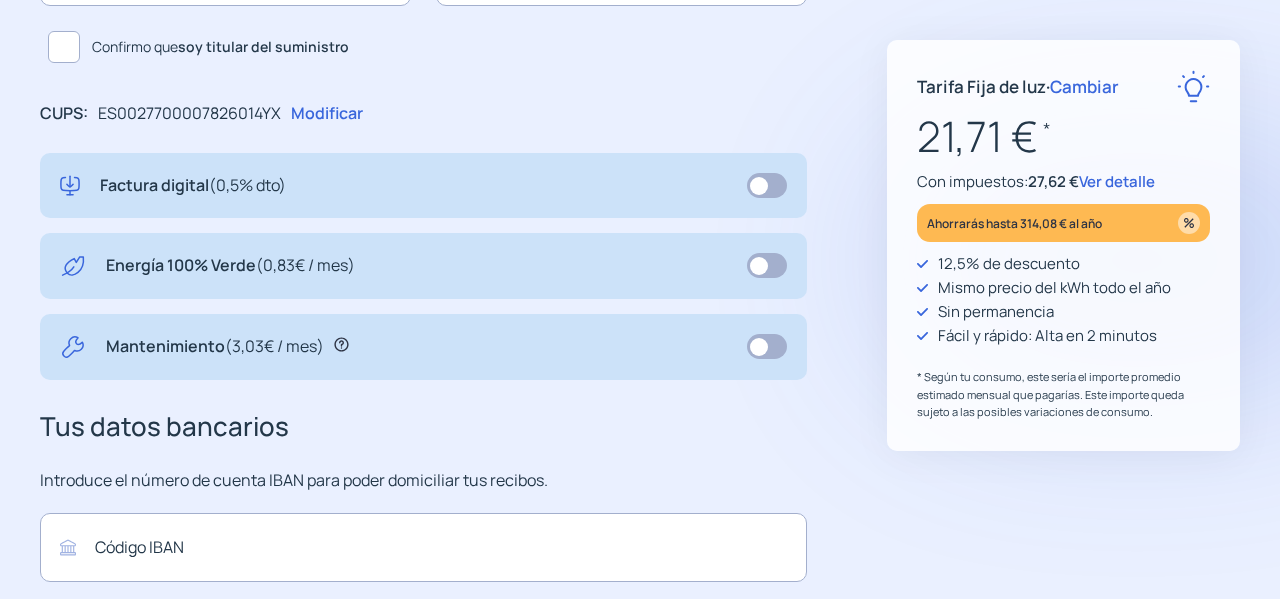 scroll, scrollTop: 700, scrollLeft: 0, axis: vertical 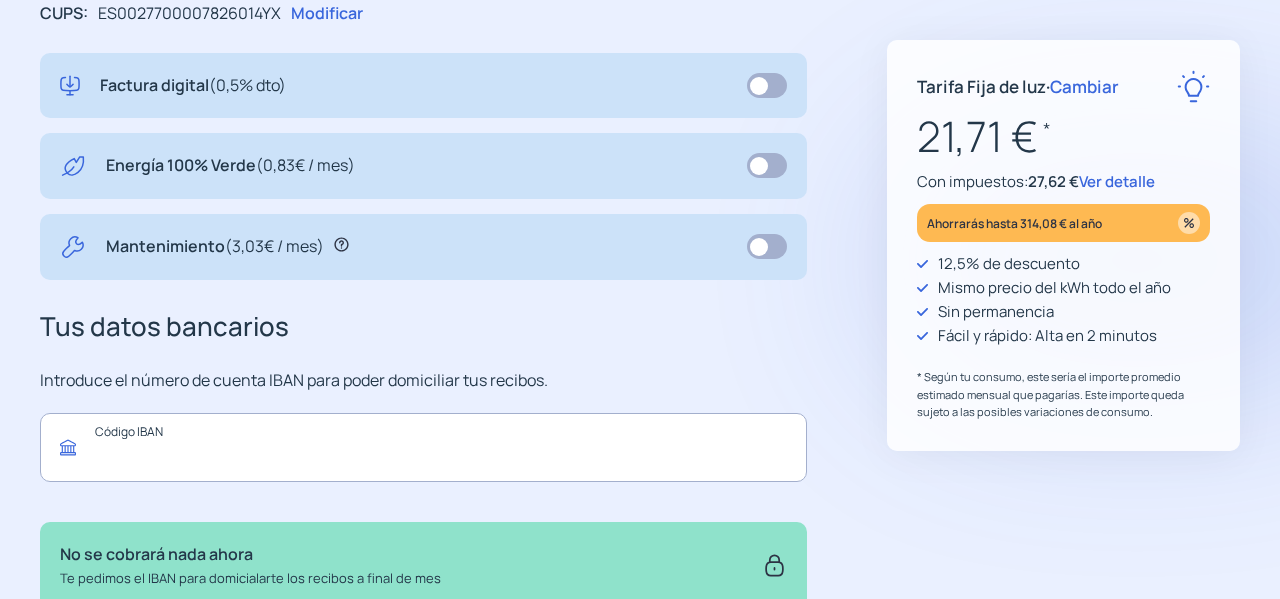 click 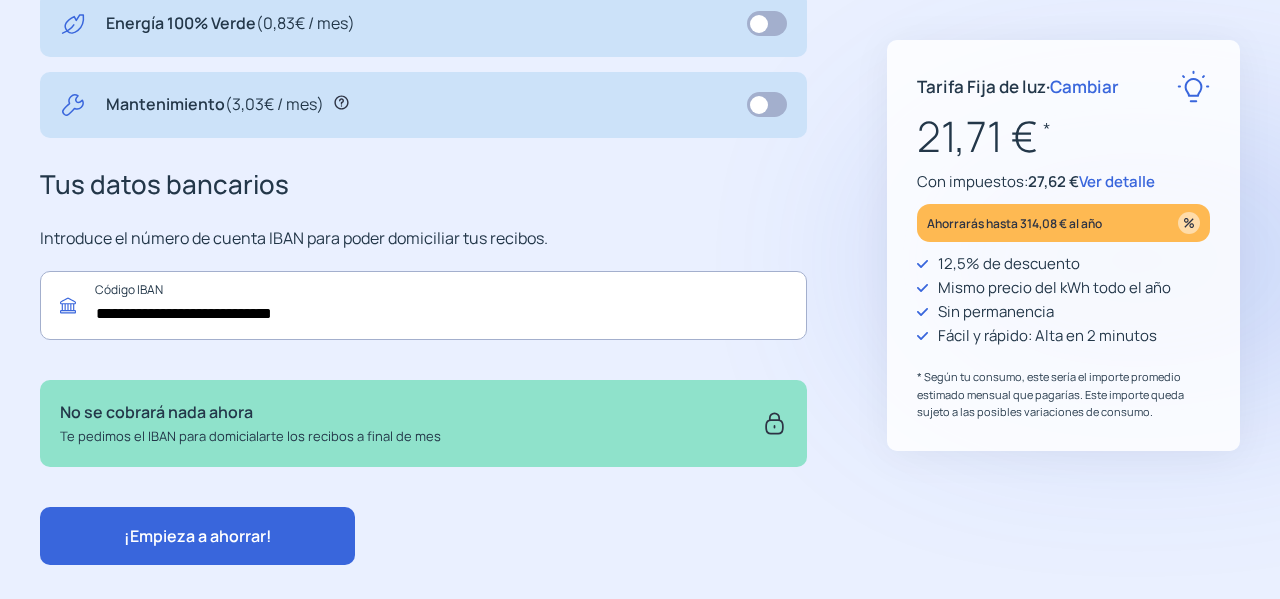 scroll, scrollTop: 878, scrollLeft: 0, axis: vertical 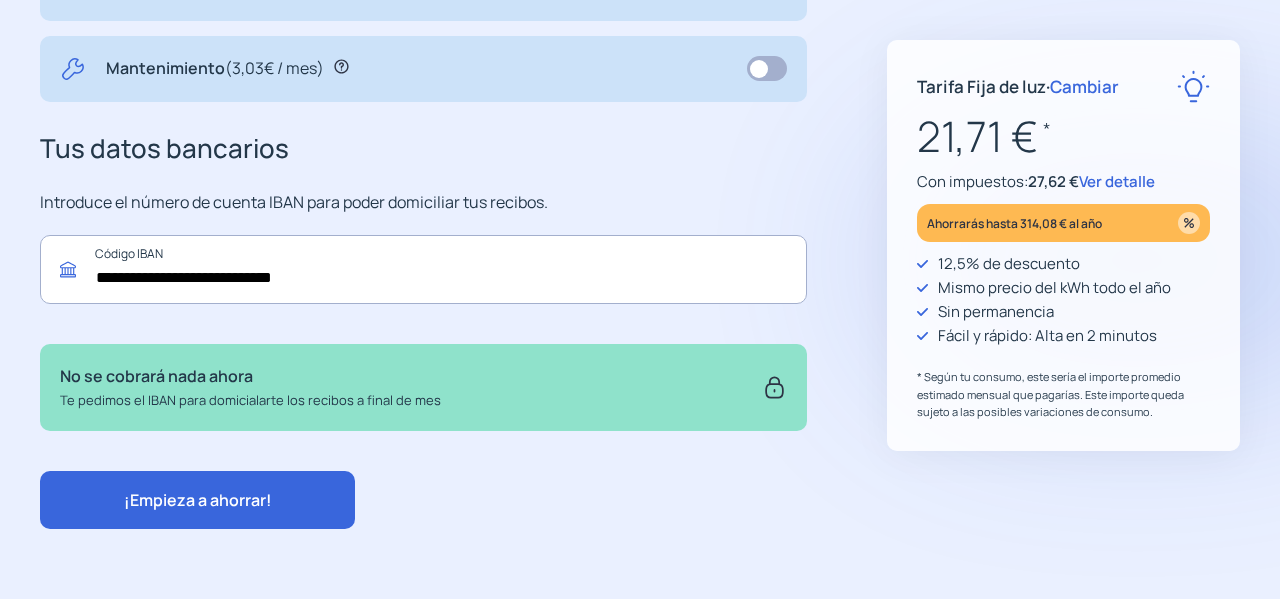 type on "**********" 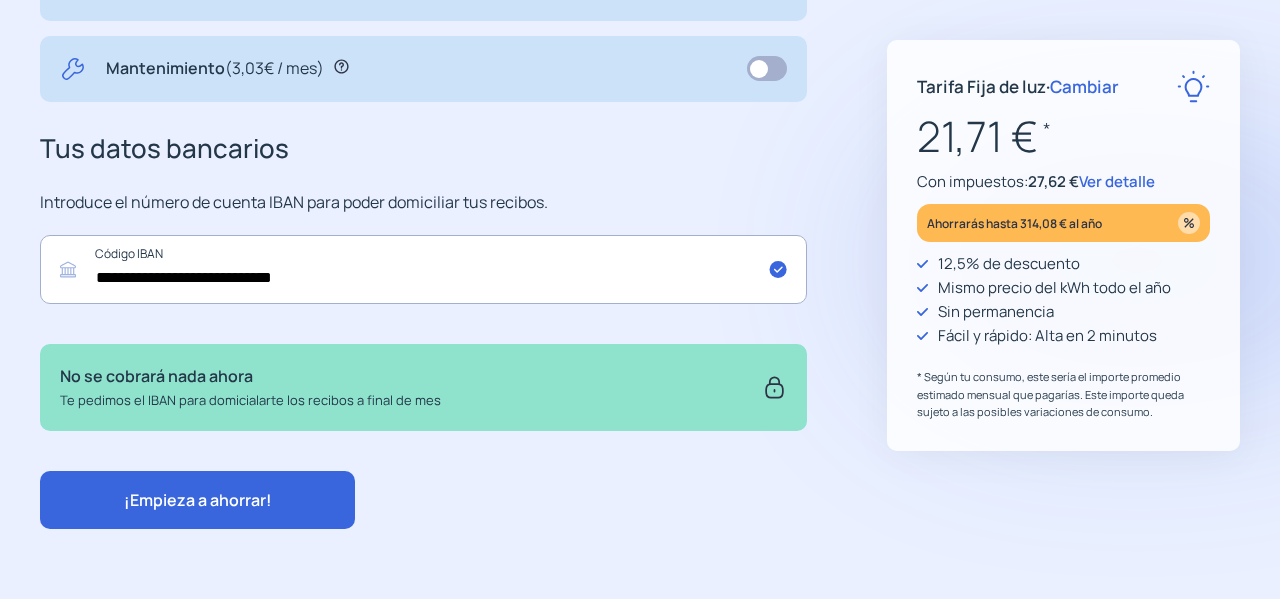 click on "¡Empieza a ahorrar!" 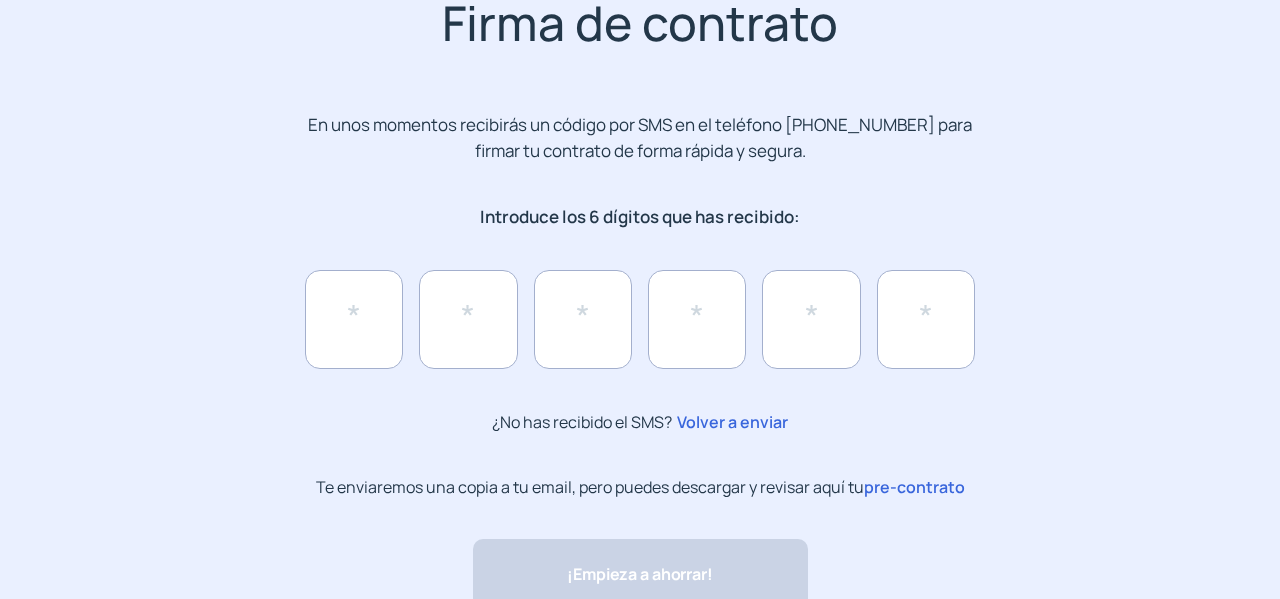 scroll, scrollTop: 200, scrollLeft: 0, axis: vertical 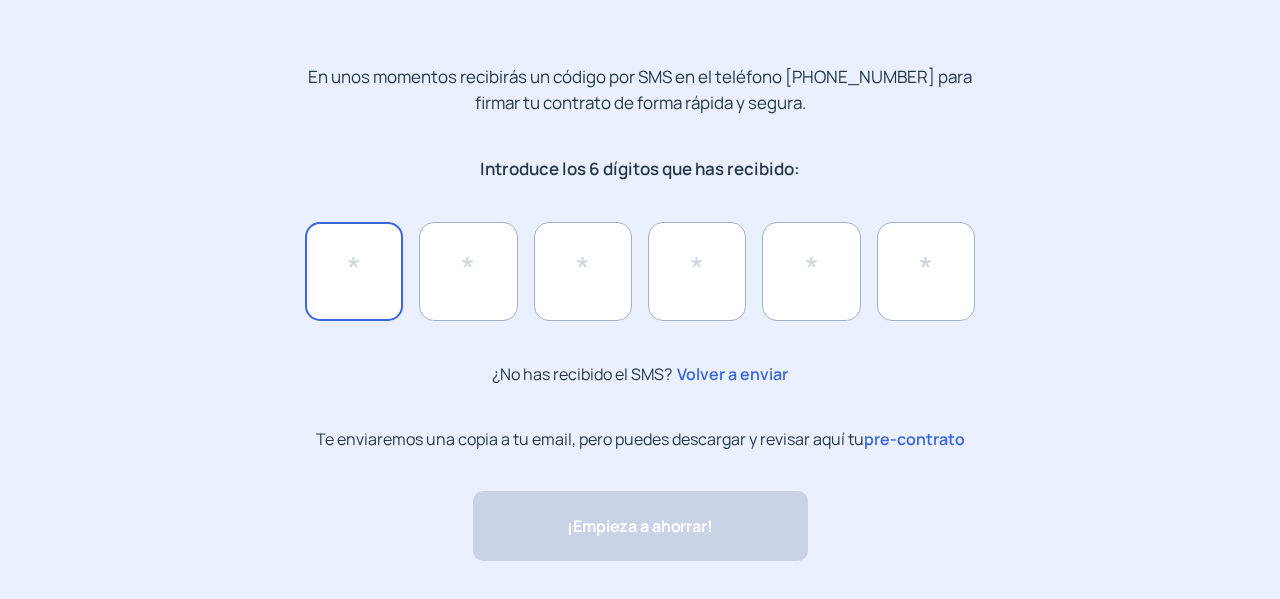 click 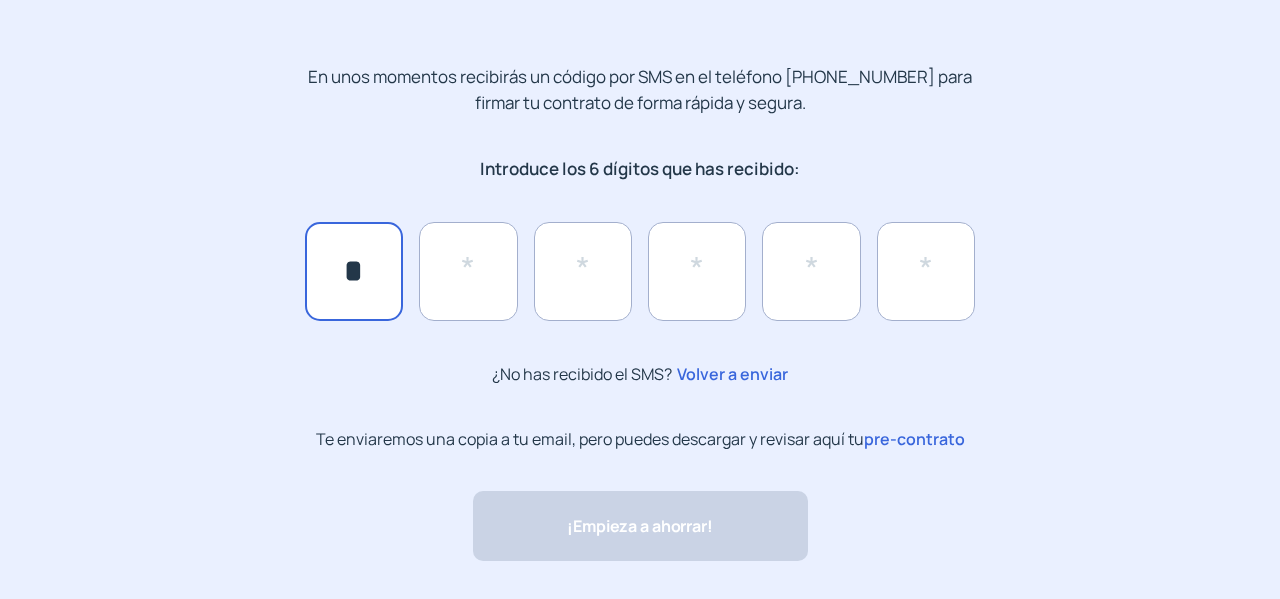type on "*" 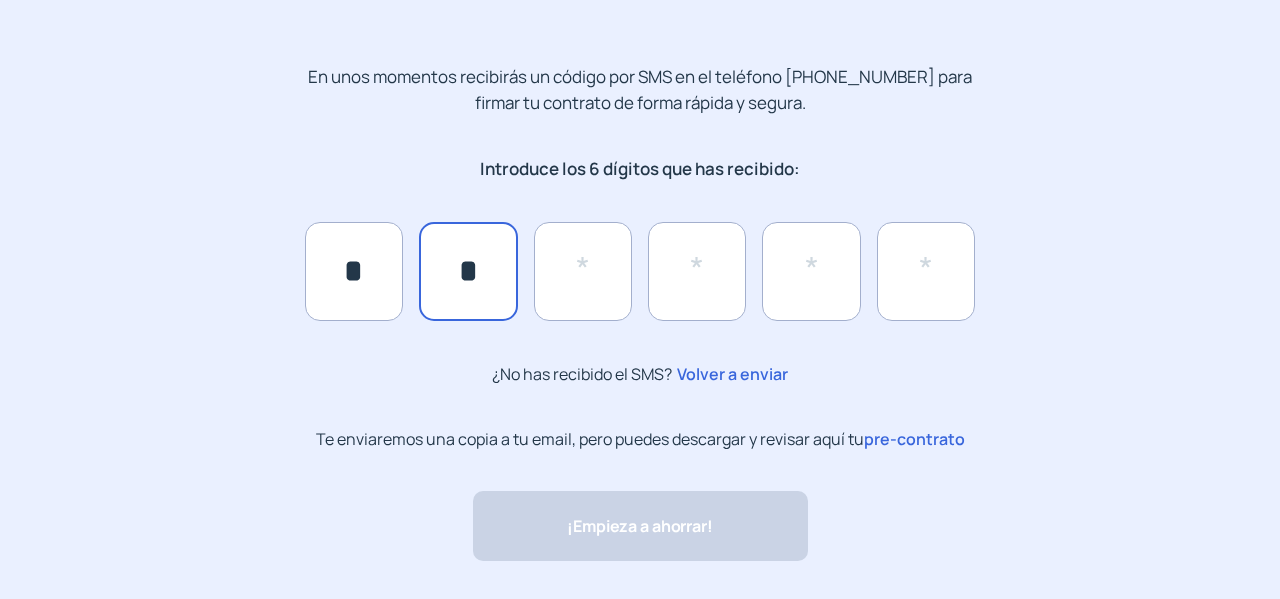 type on "*" 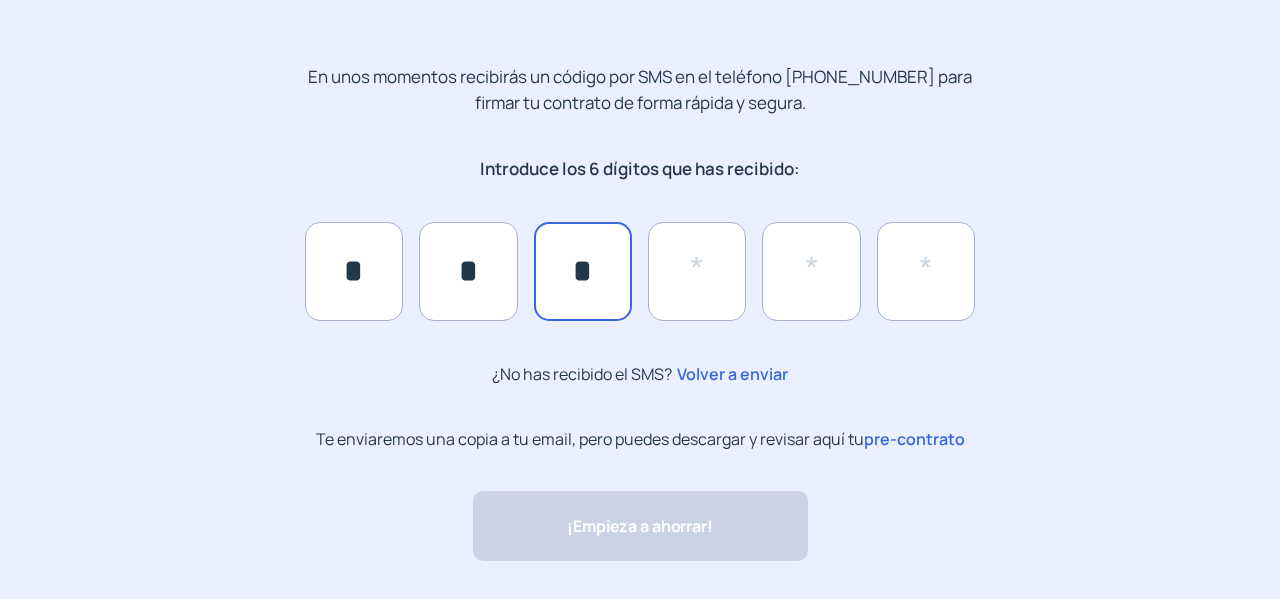 type on "*" 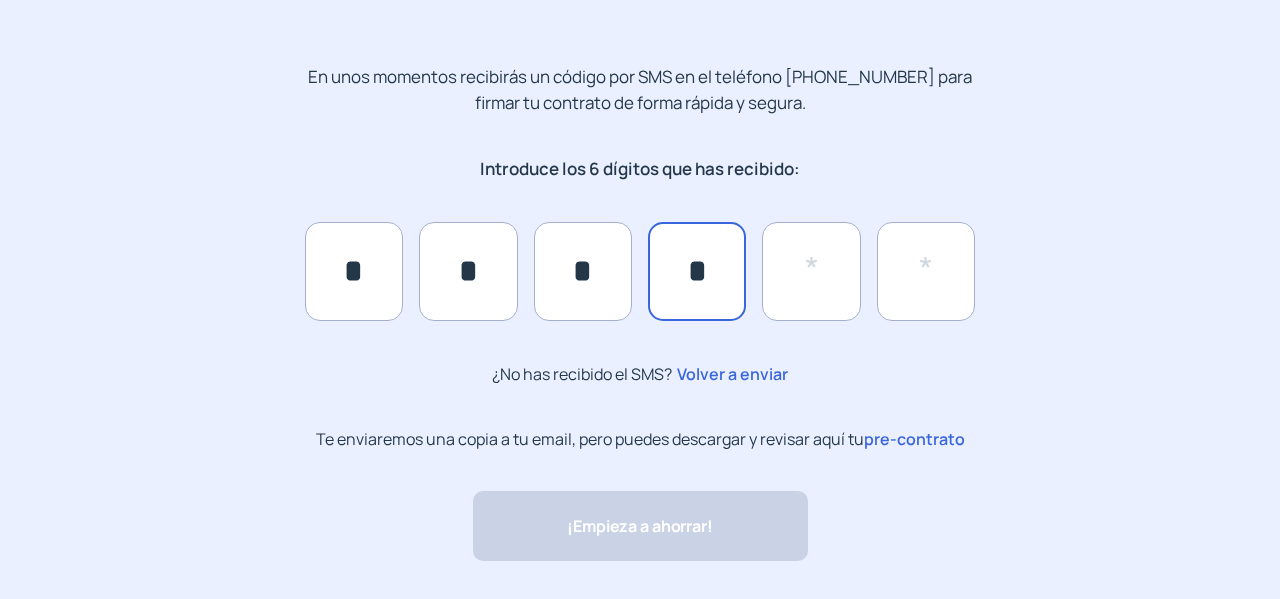 type on "*" 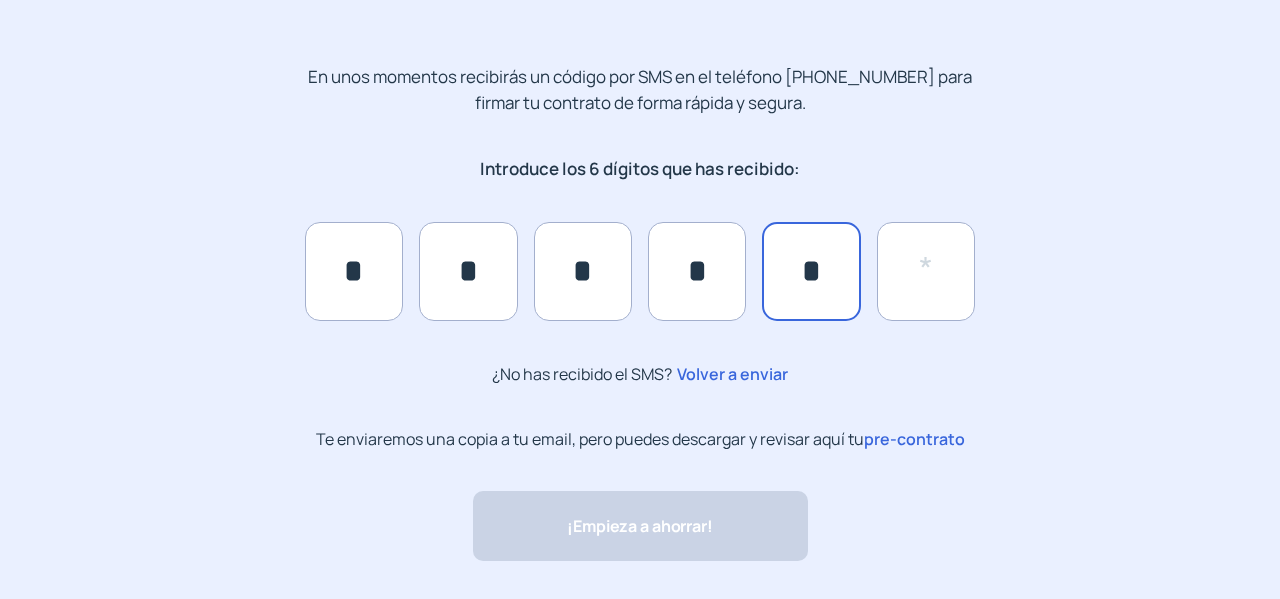 type on "*" 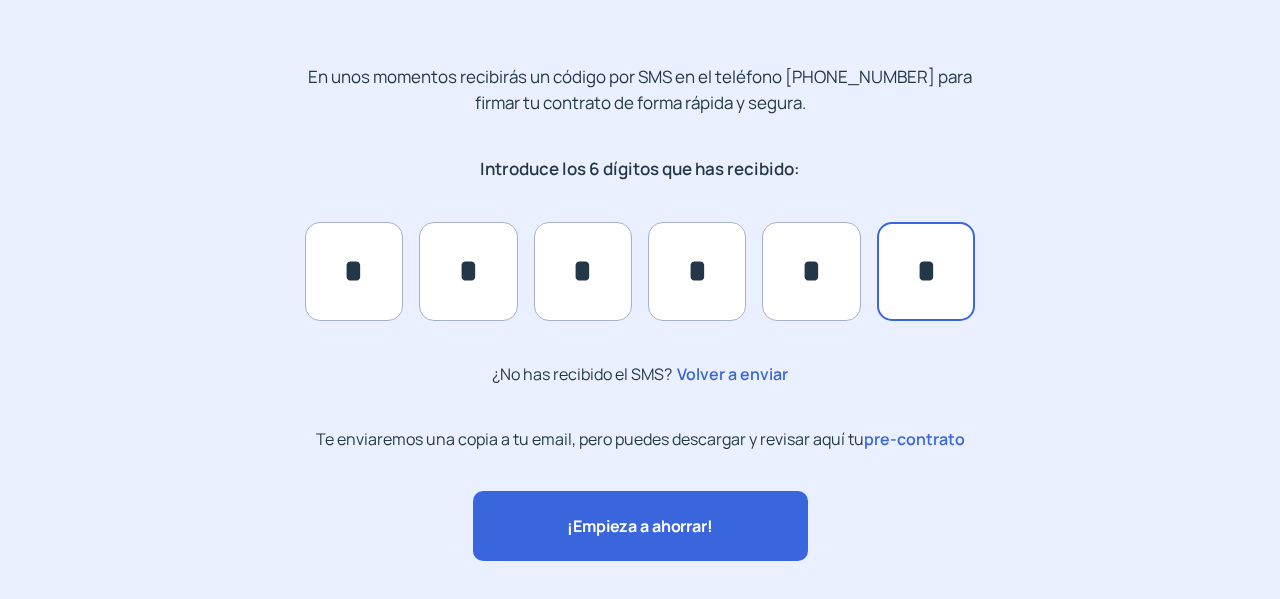 type on "*" 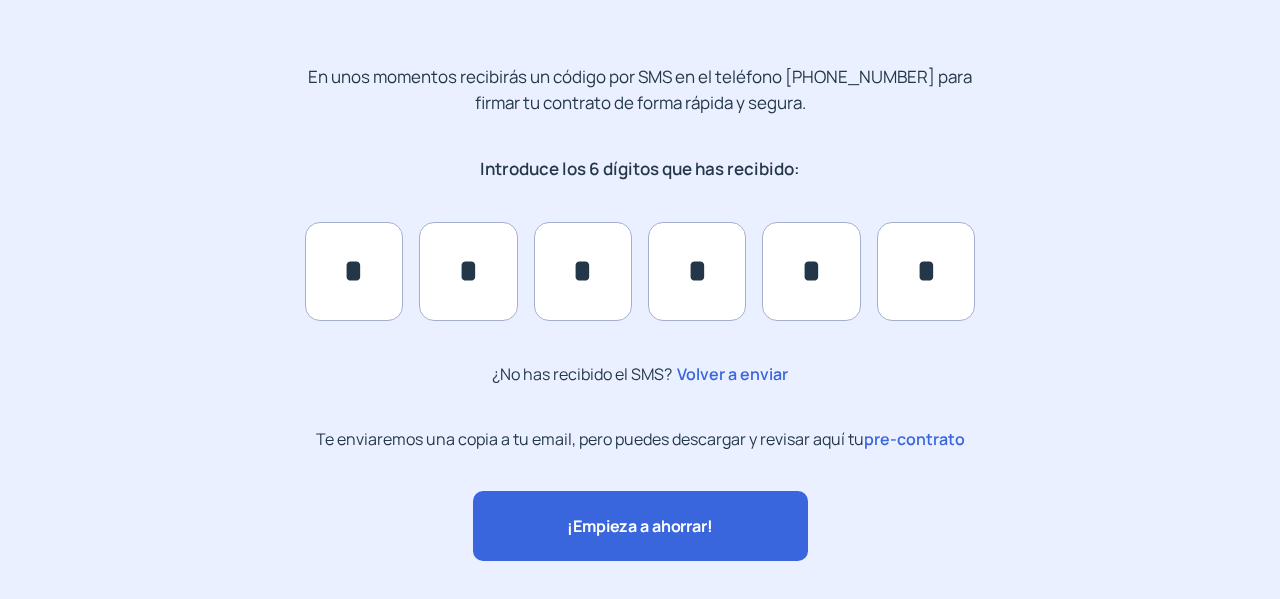 click on "¡Empieza a ahorrar!" 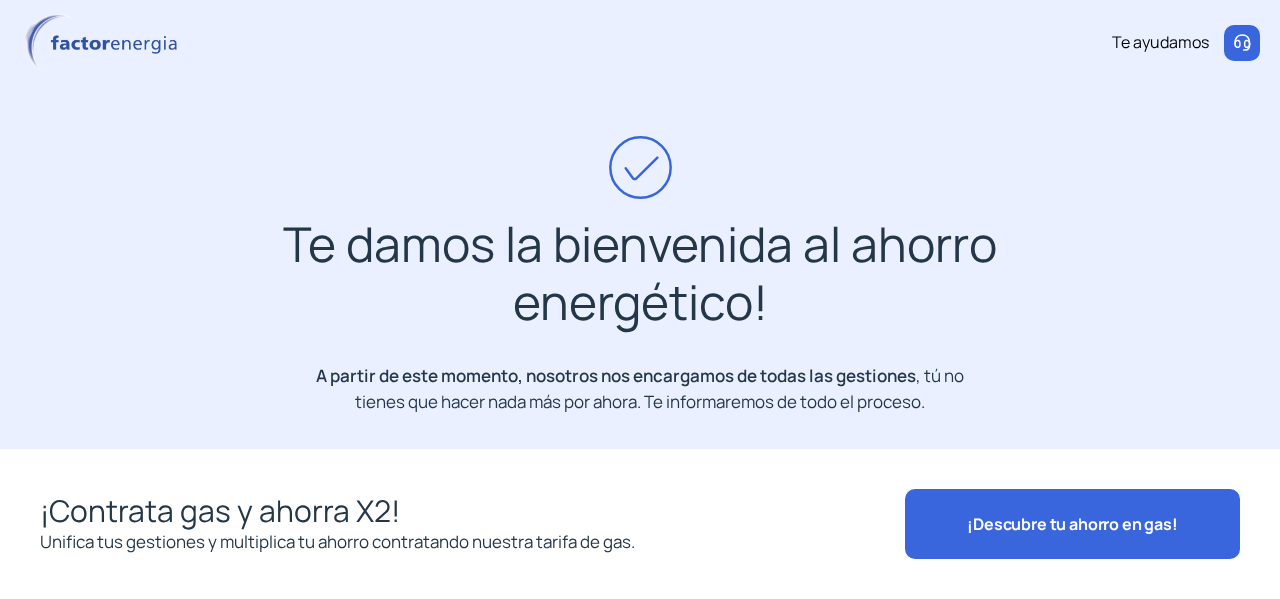 scroll, scrollTop: 0, scrollLeft: 0, axis: both 